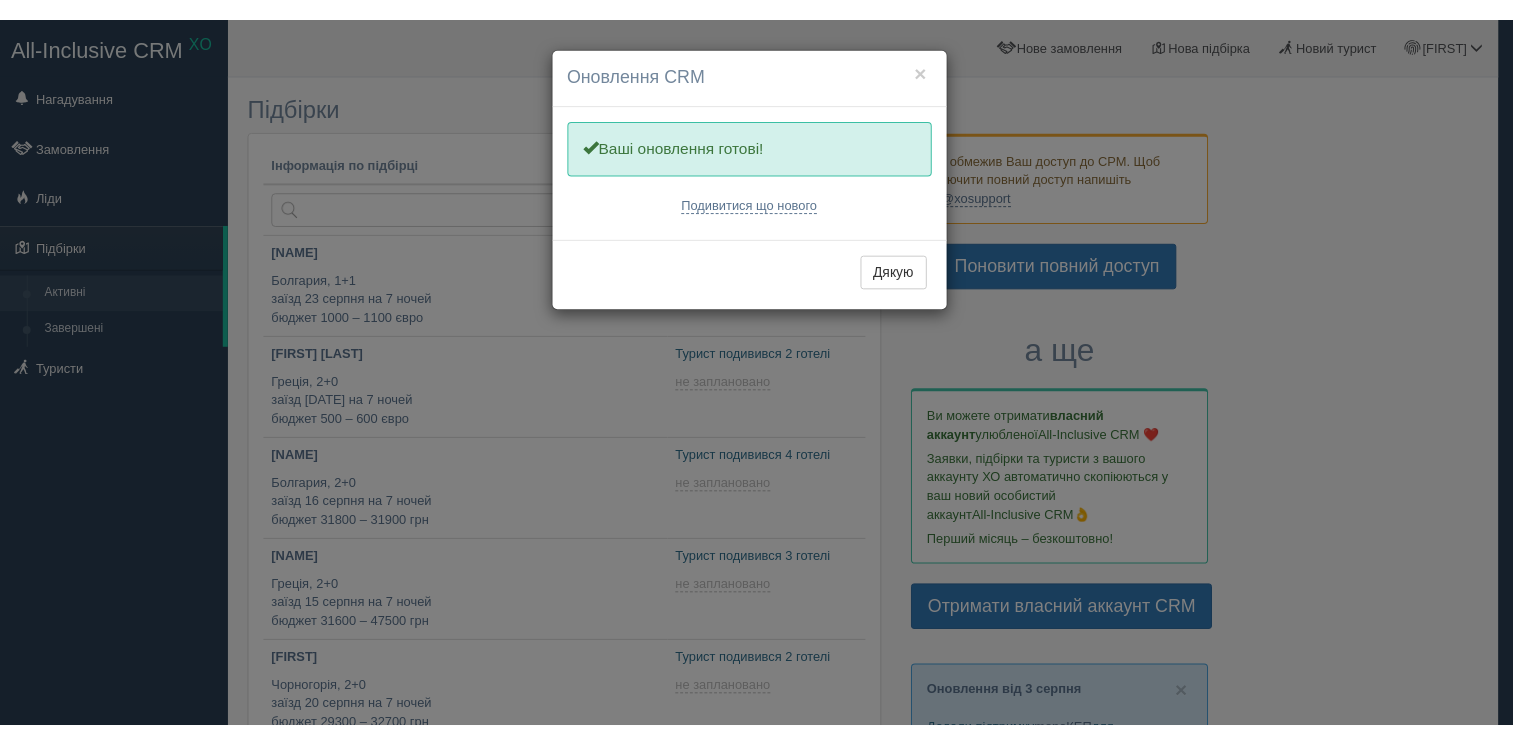 scroll, scrollTop: 0, scrollLeft: 0, axis: both 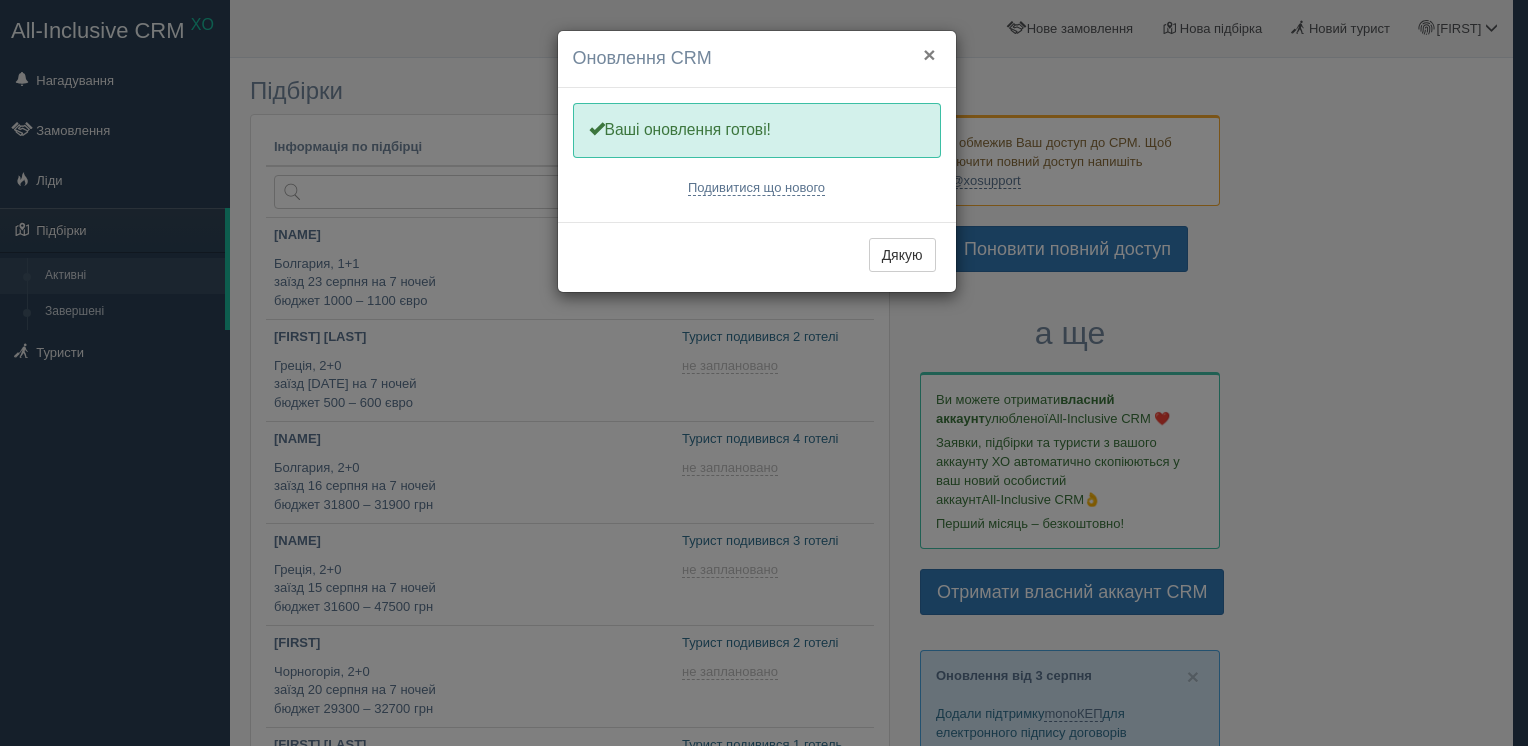 click on "×" at bounding box center [929, 54] 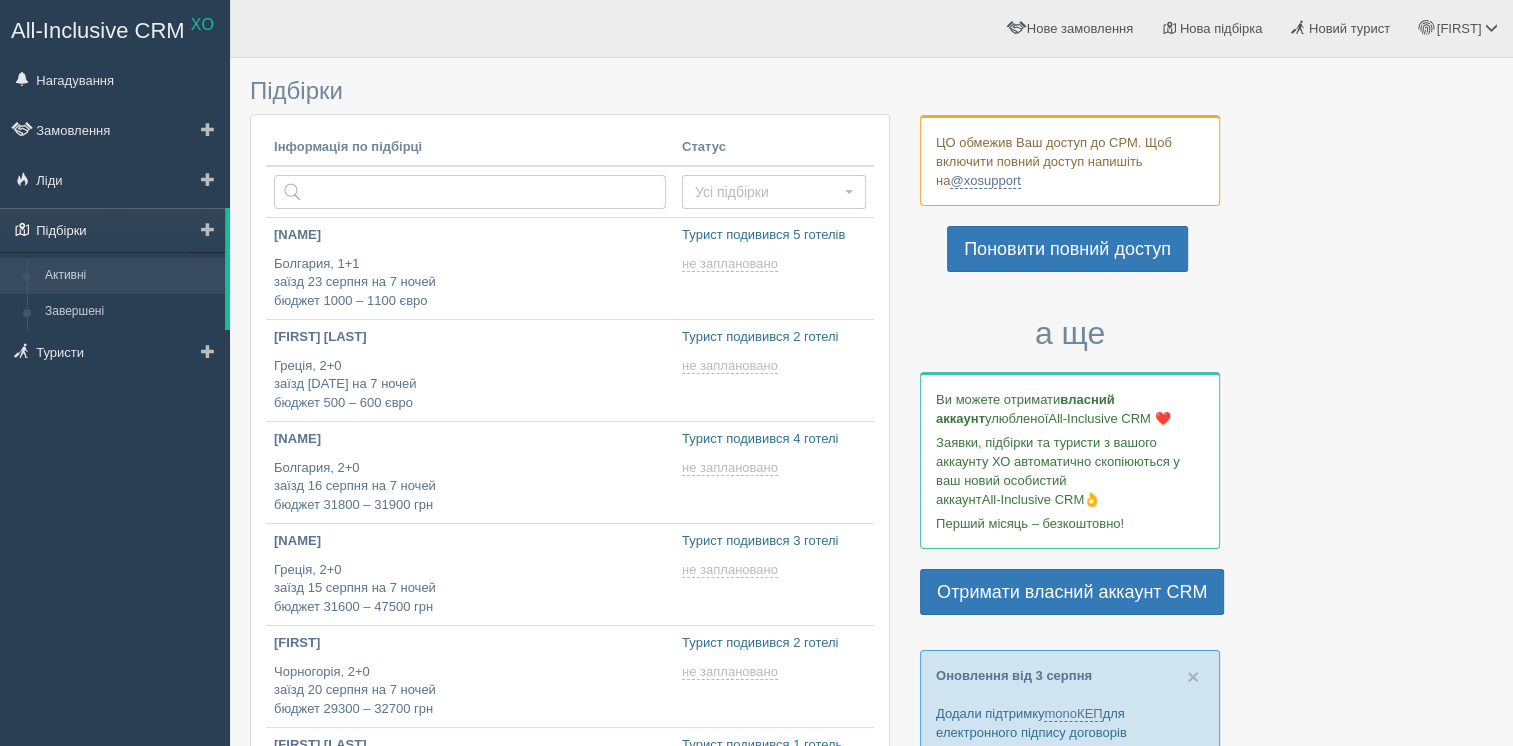 click on "Підбірки" at bounding box center (112, 230) 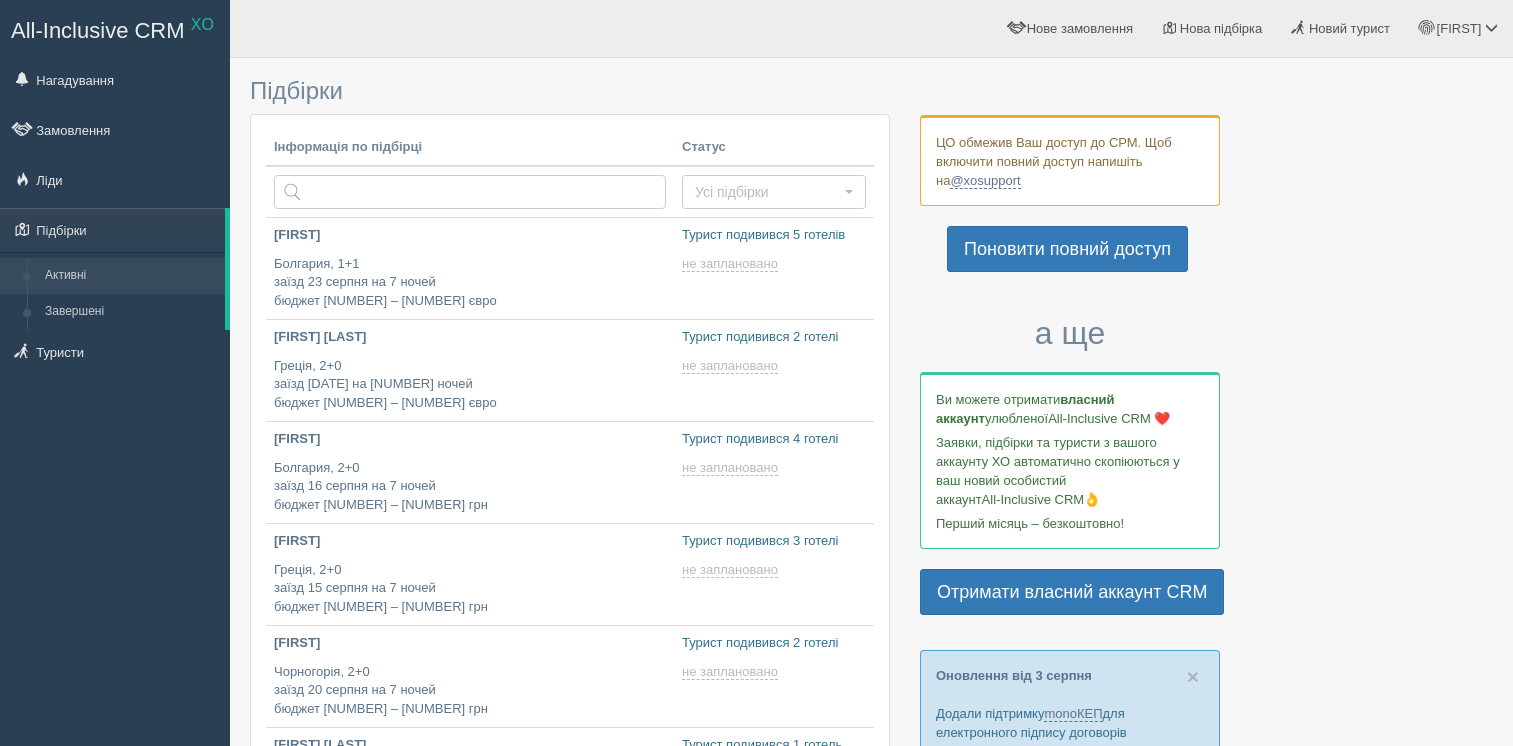 scroll, scrollTop: 0, scrollLeft: 0, axis: both 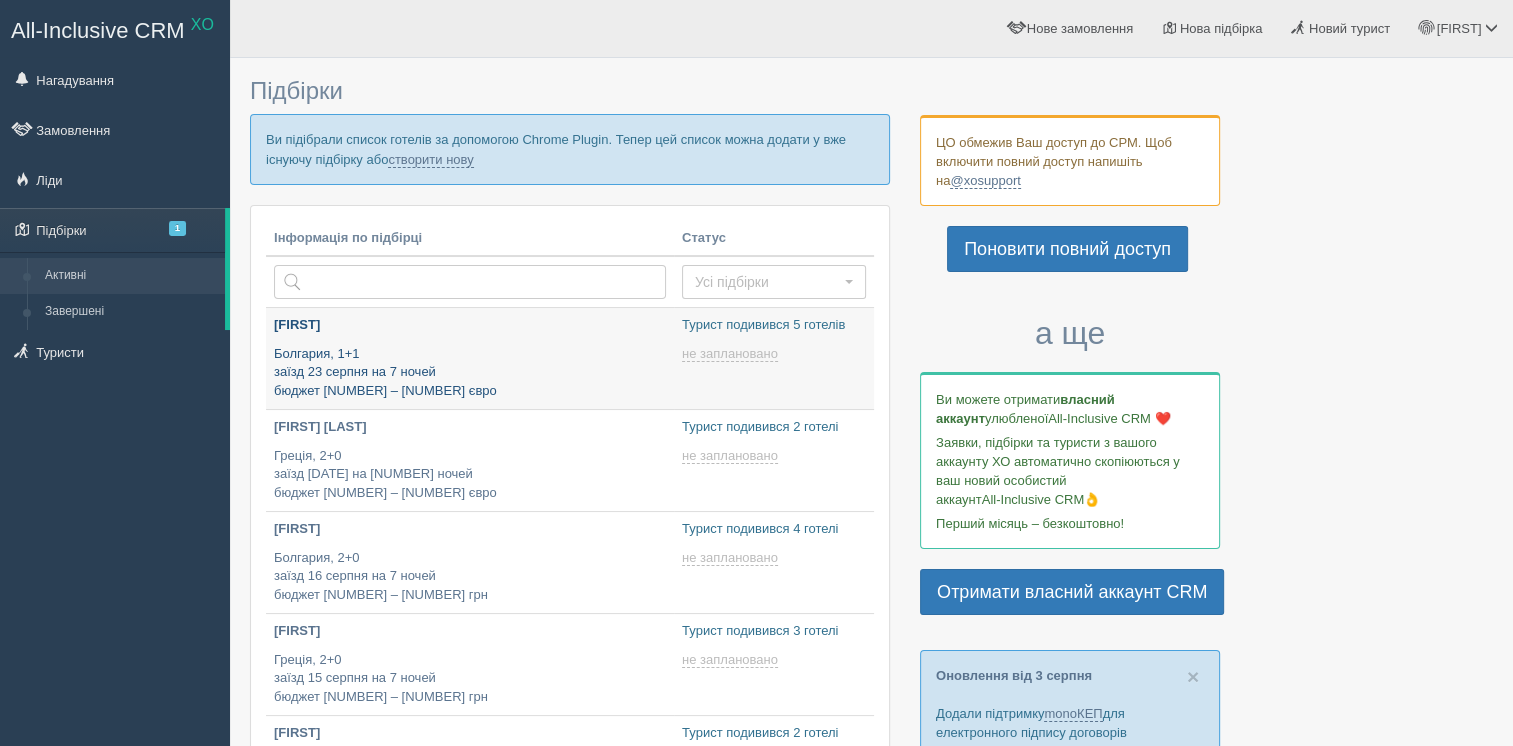 type on "[DATETIME]" 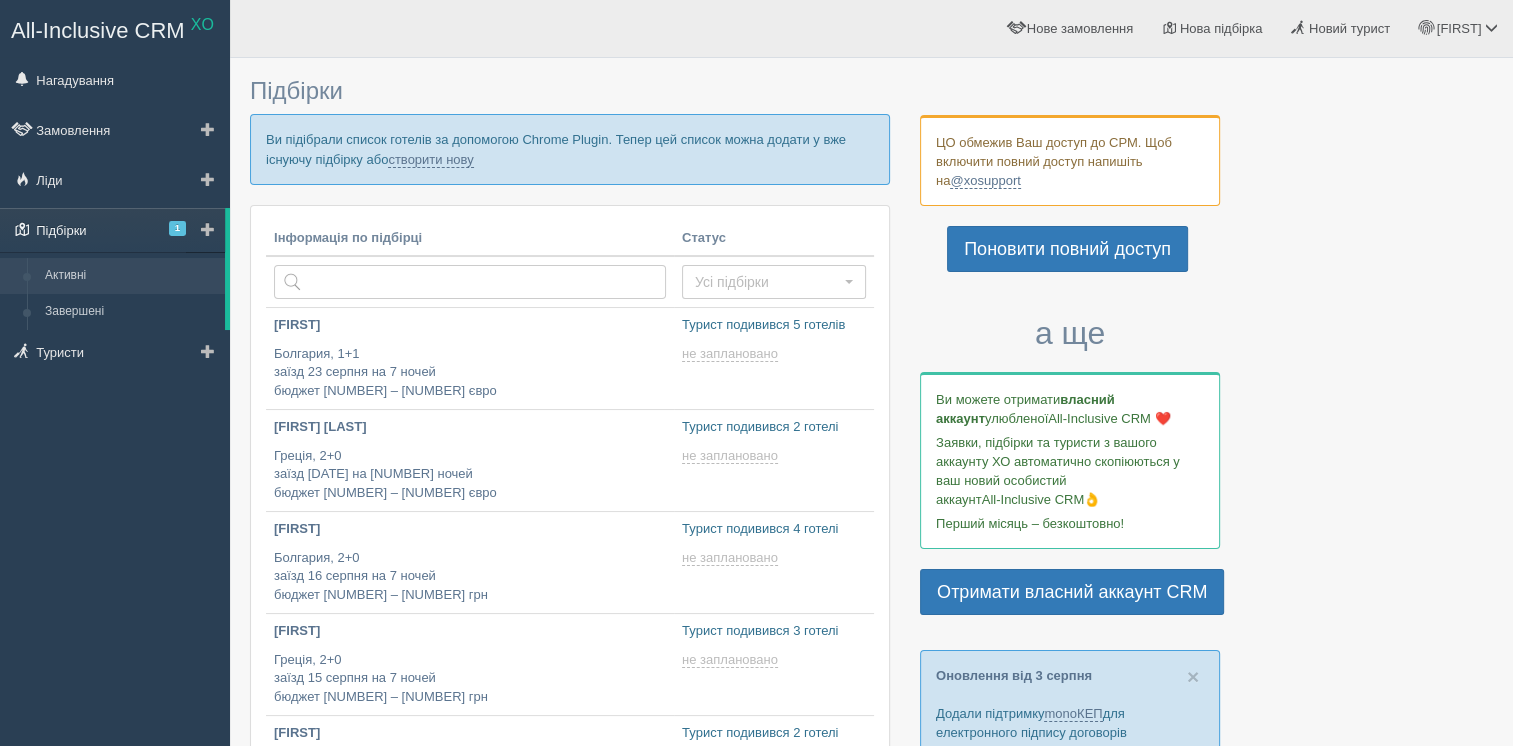 click on "Підбірки 1" at bounding box center [112, 230] 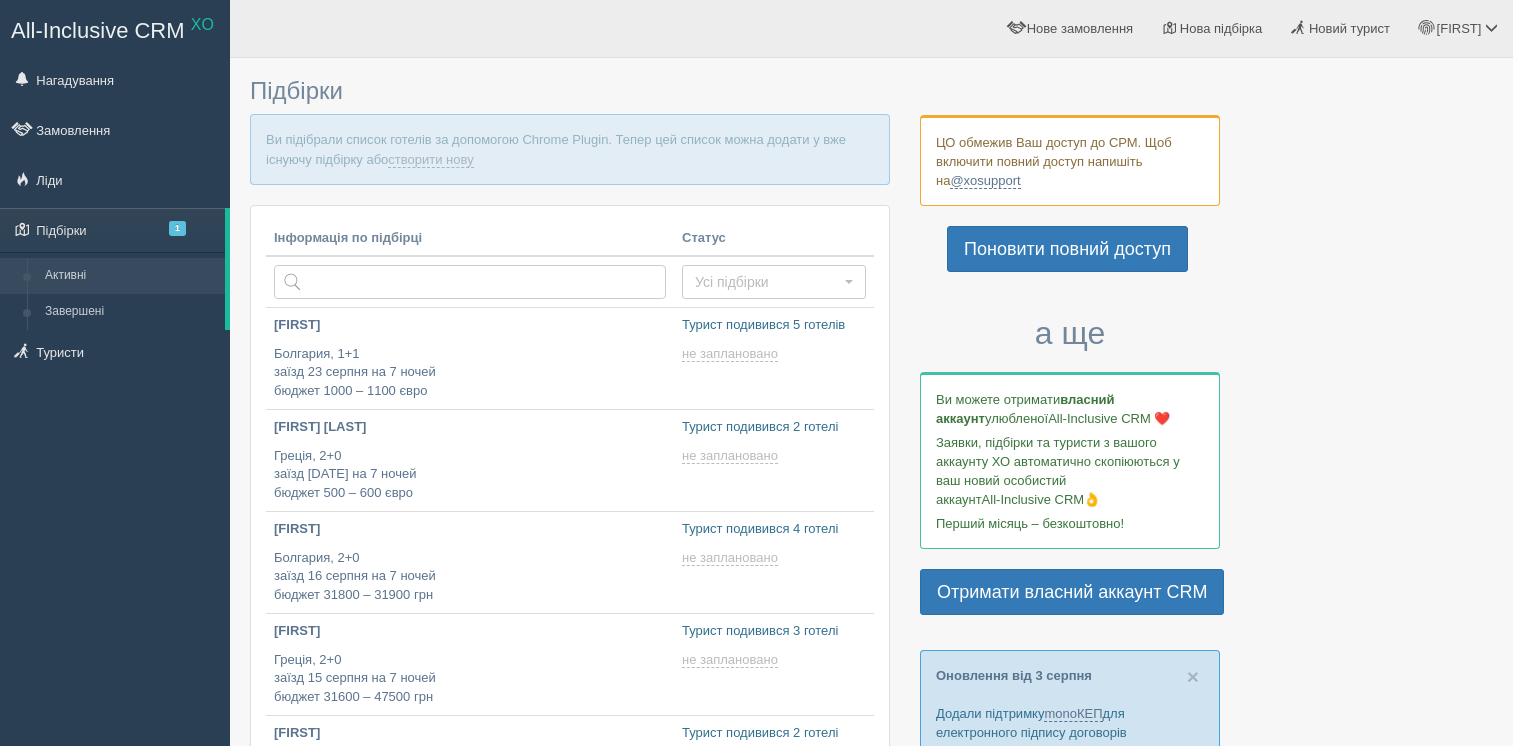 scroll, scrollTop: 0, scrollLeft: 0, axis: both 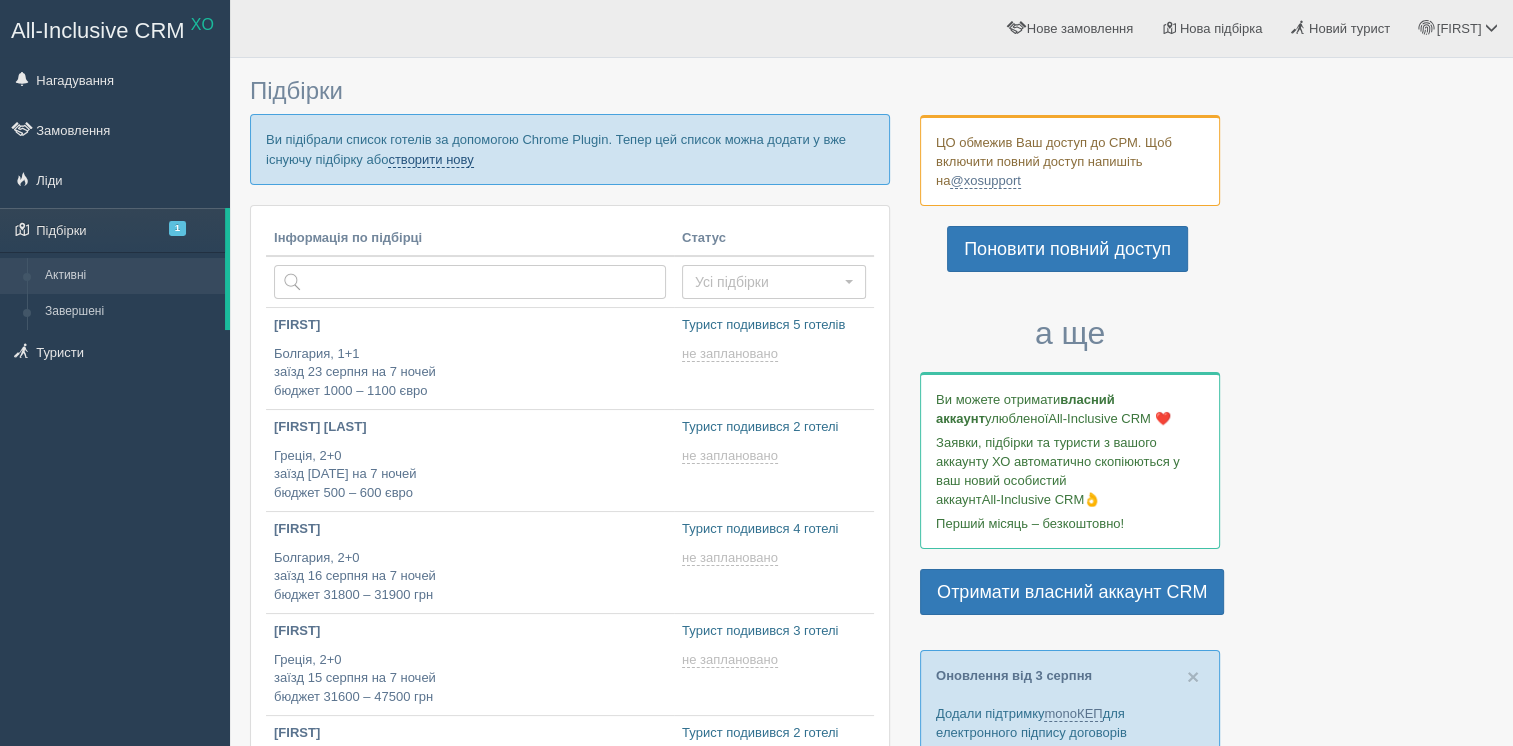 click on "створити нову" at bounding box center [430, 160] 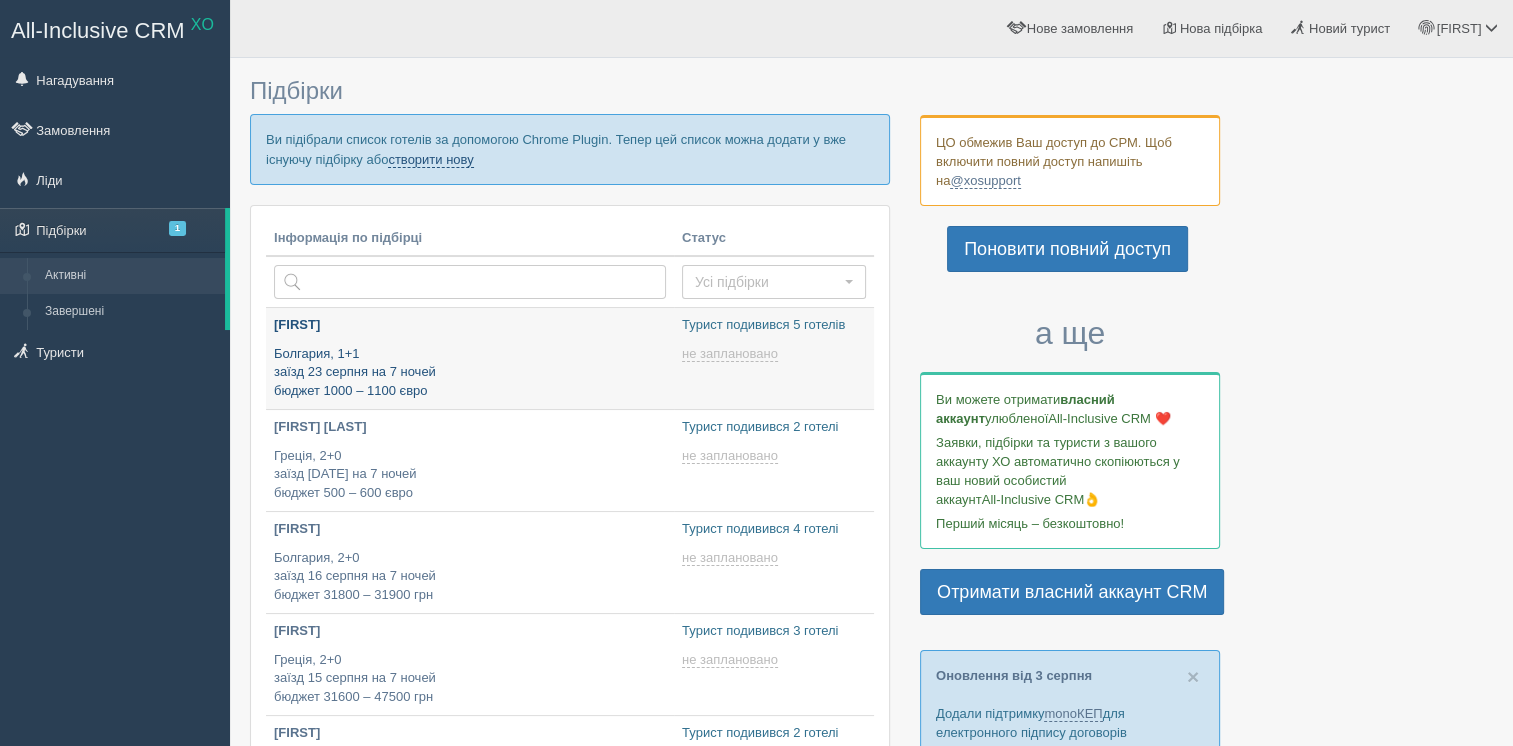 type on "[DATETIME]" 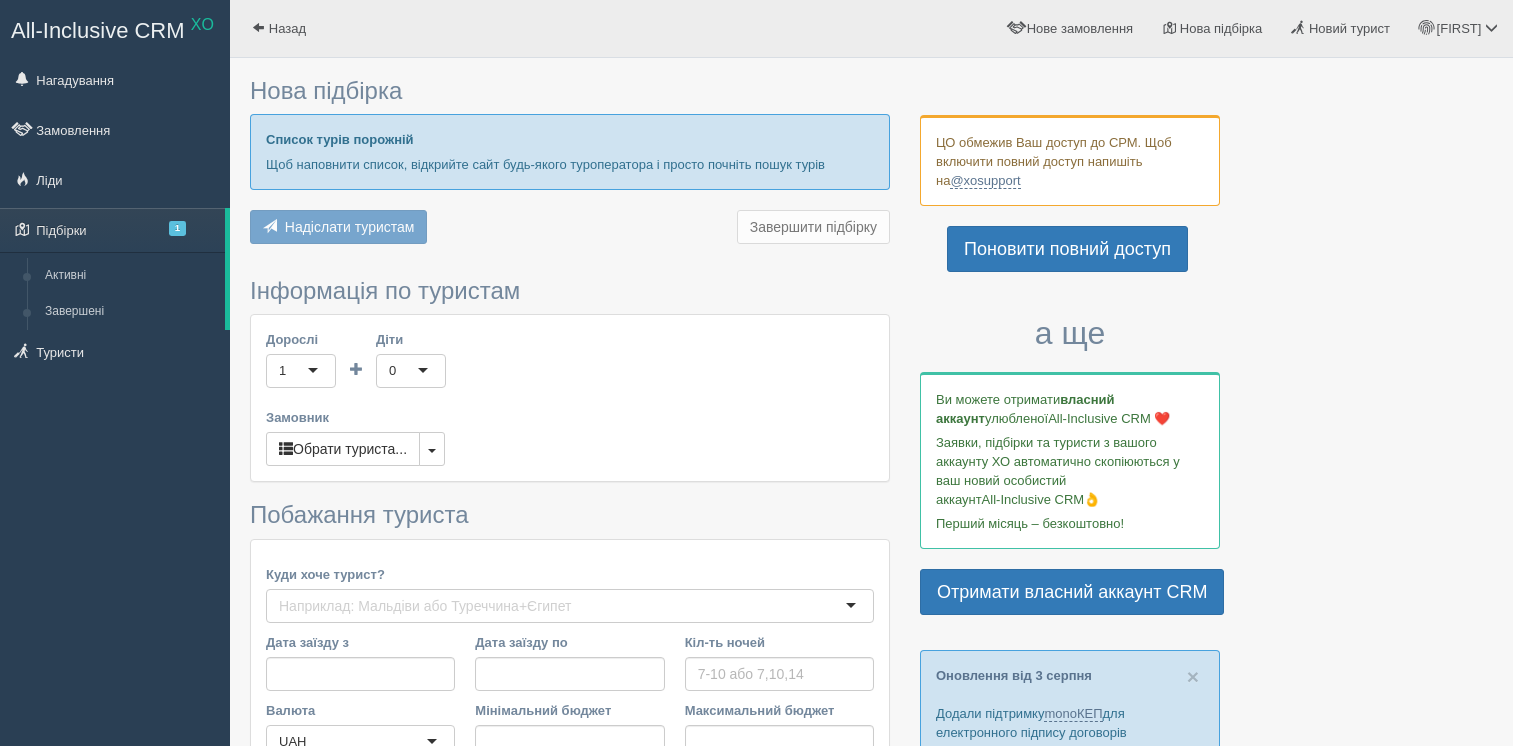 type on "10" 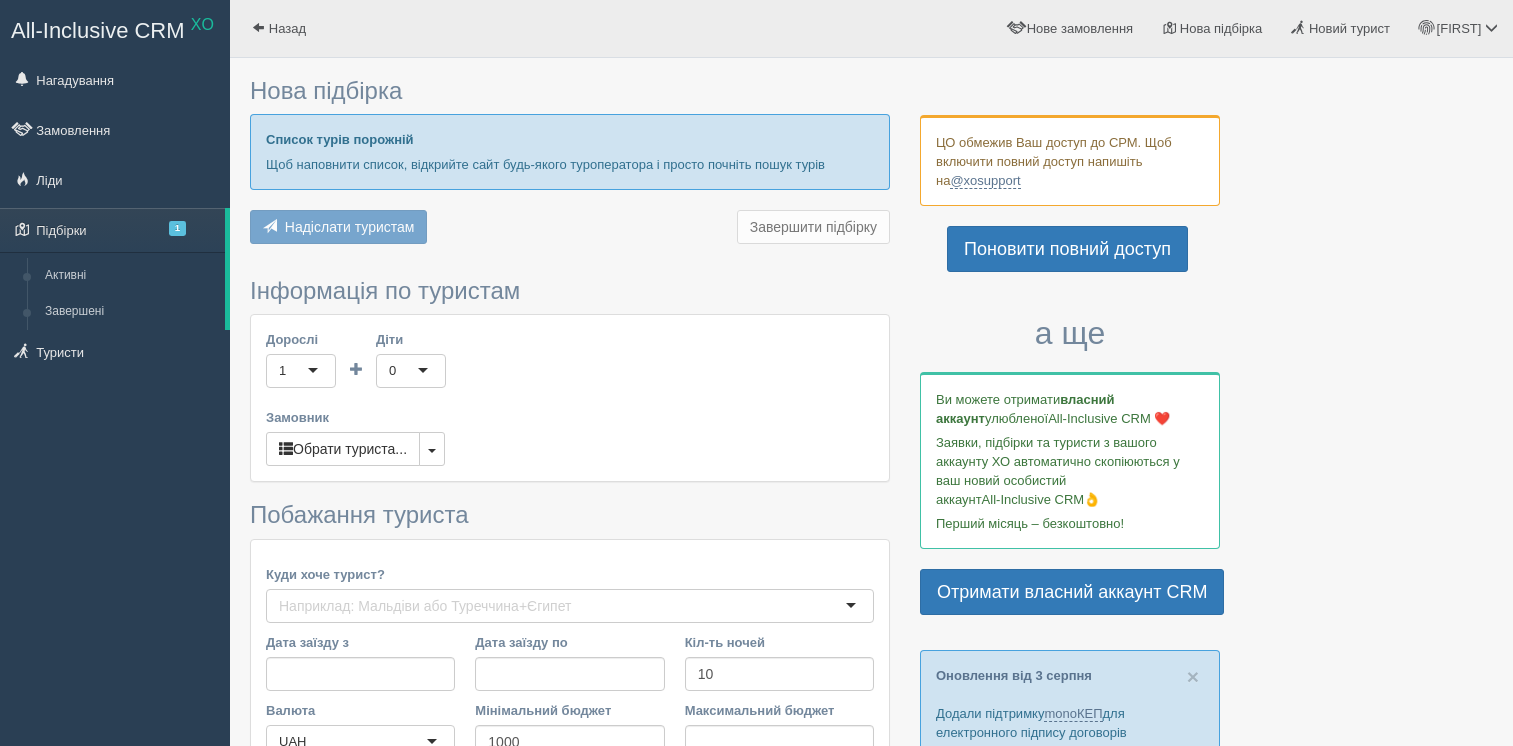 type on "1100" 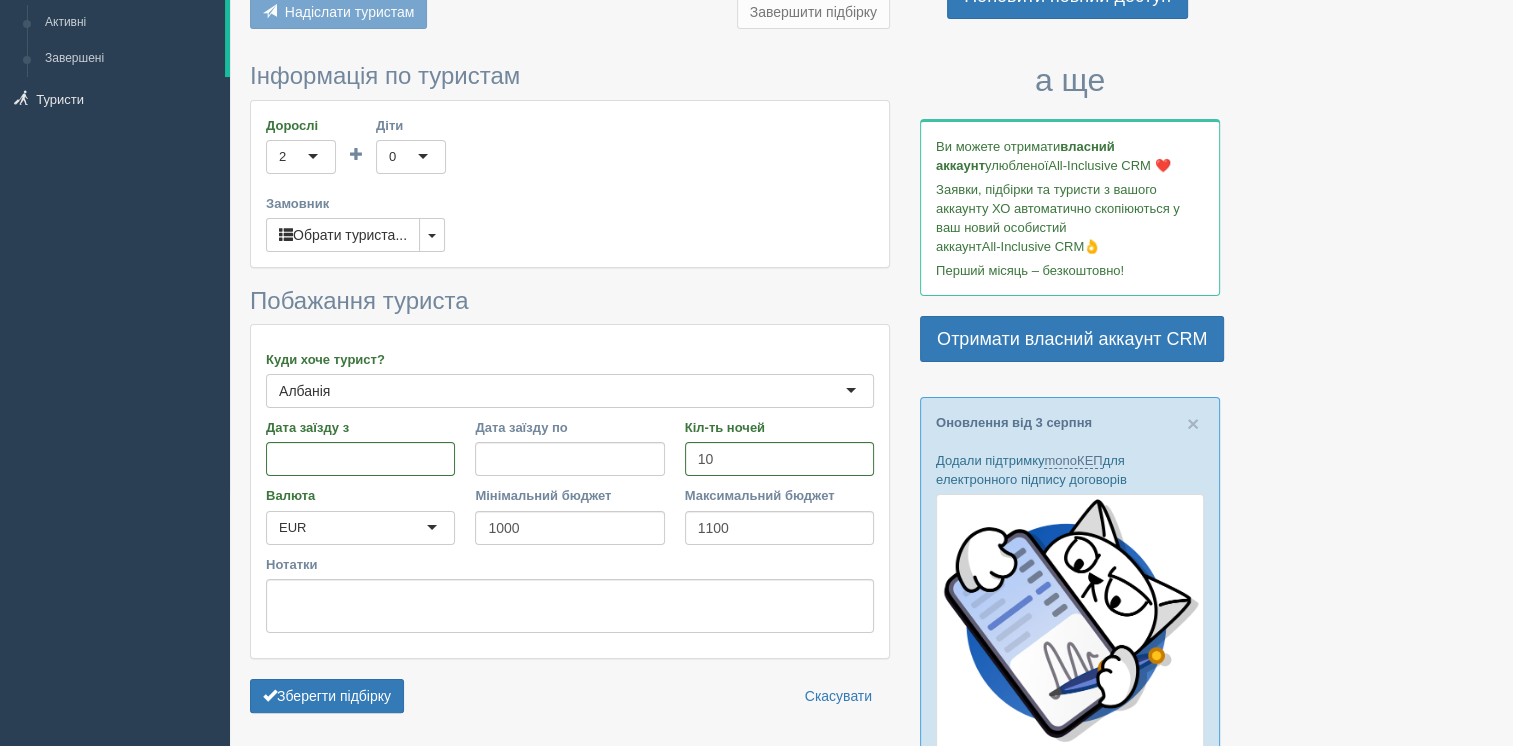 scroll, scrollTop: 200, scrollLeft: 0, axis: vertical 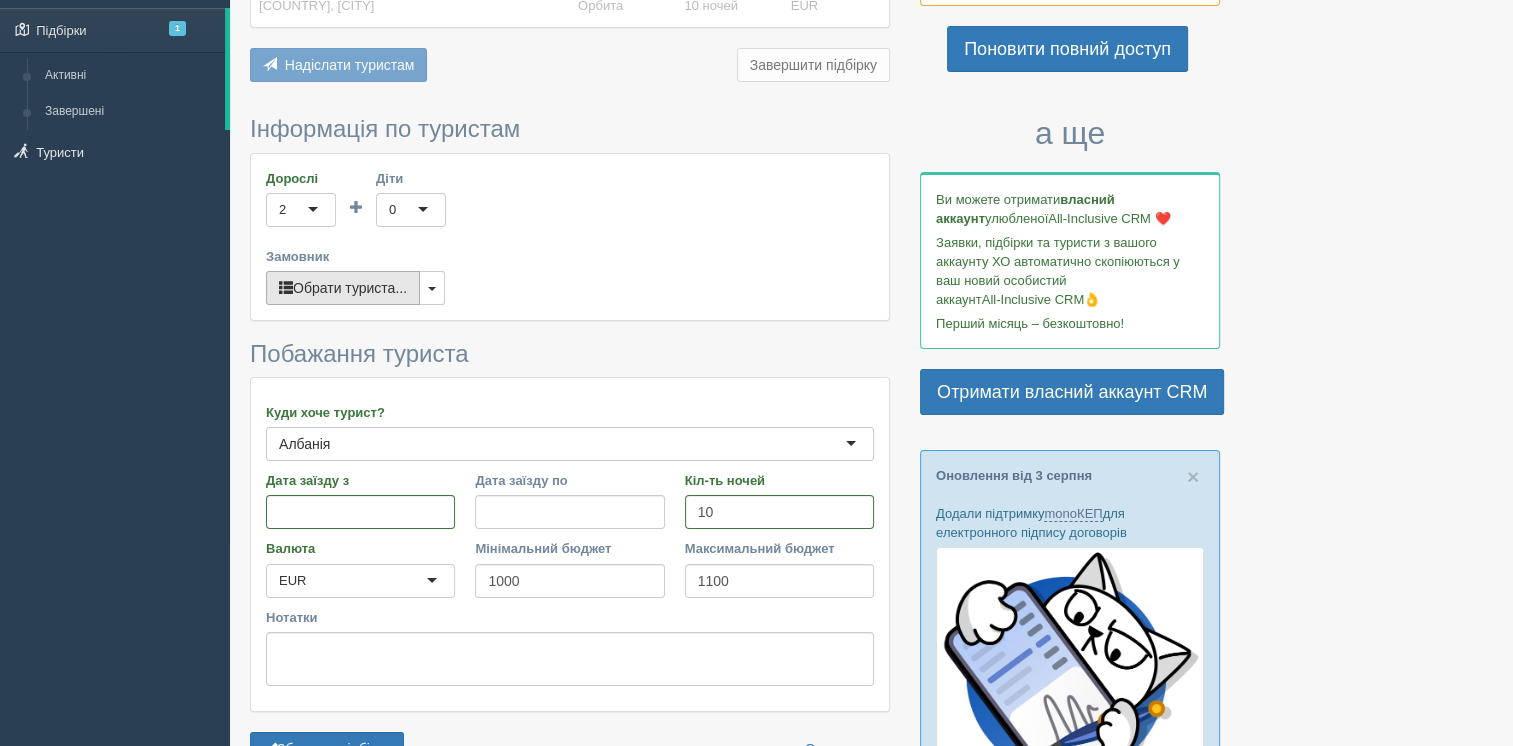click on "Обрати туриста..." at bounding box center (343, 288) 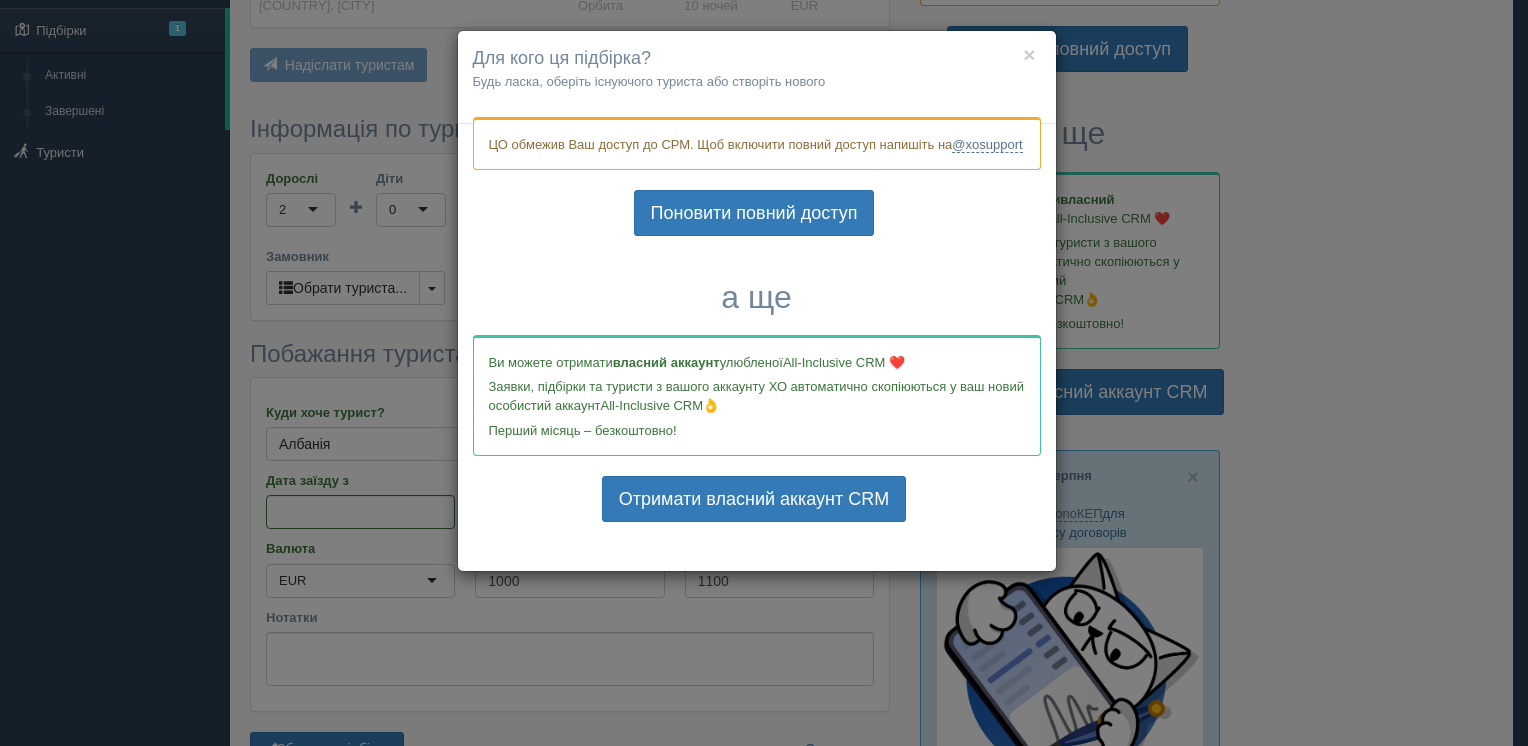 click on "а ще" at bounding box center [757, 297] 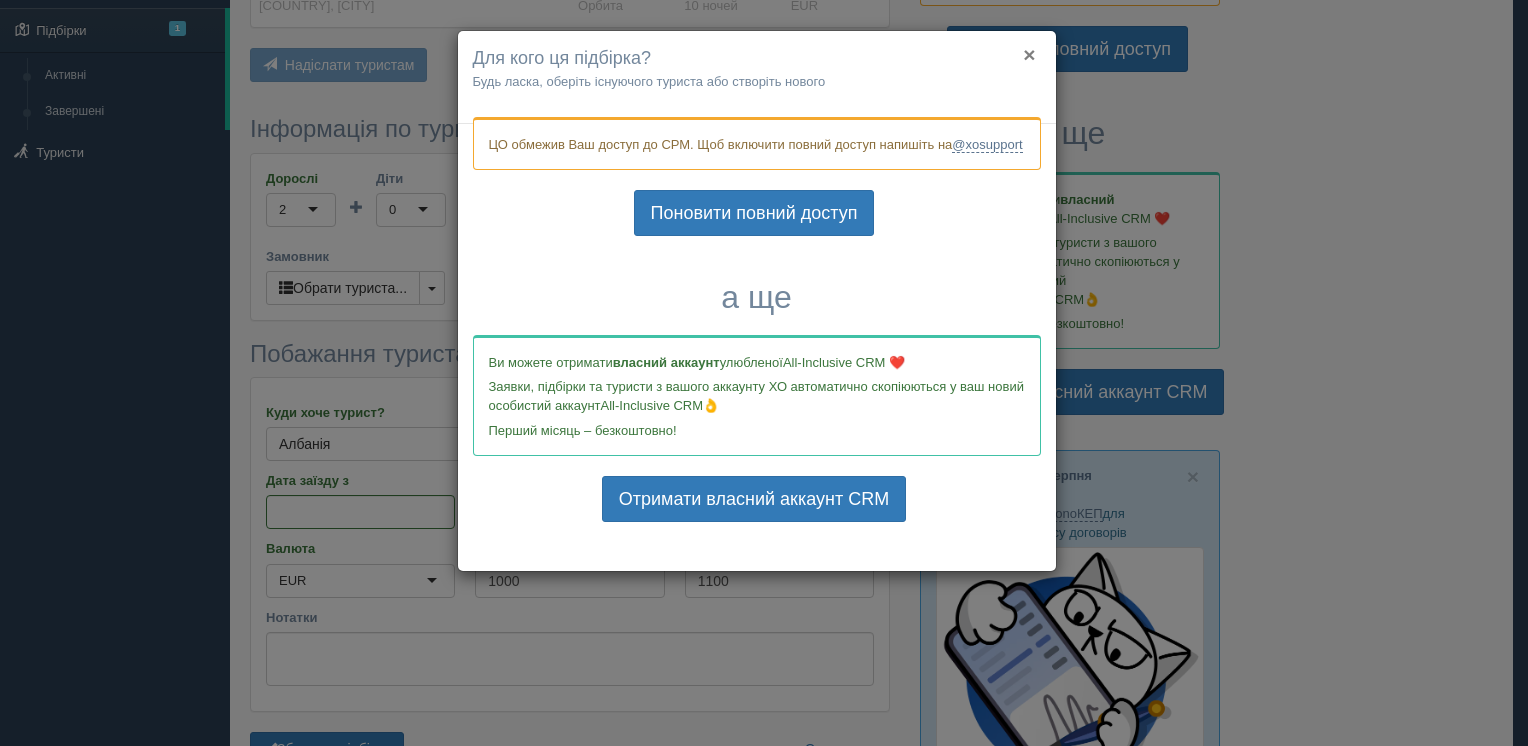 click on "×" at bounding box center (1029, 54) 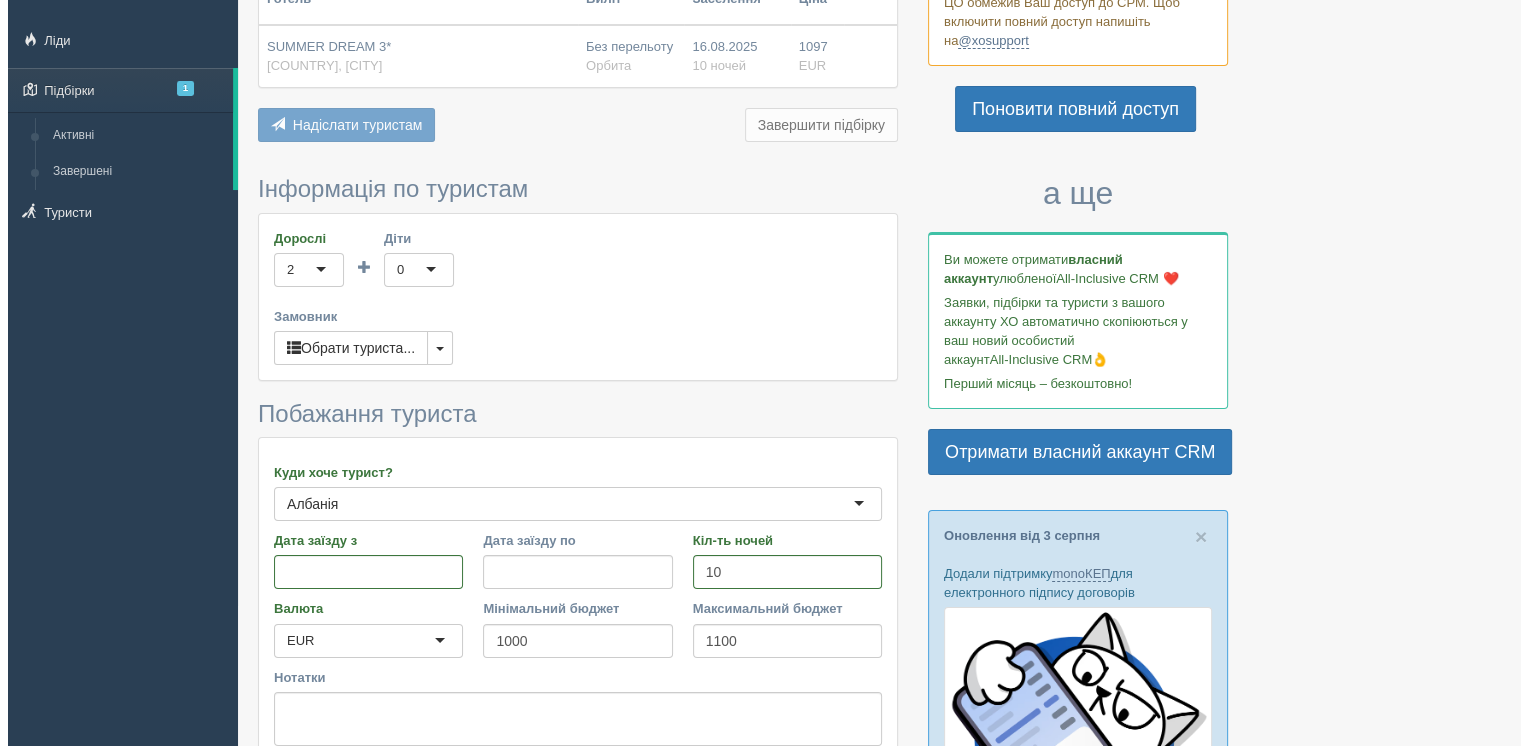 scroll, scrollTop: 100, scrollLeft: 0, axis: vertical 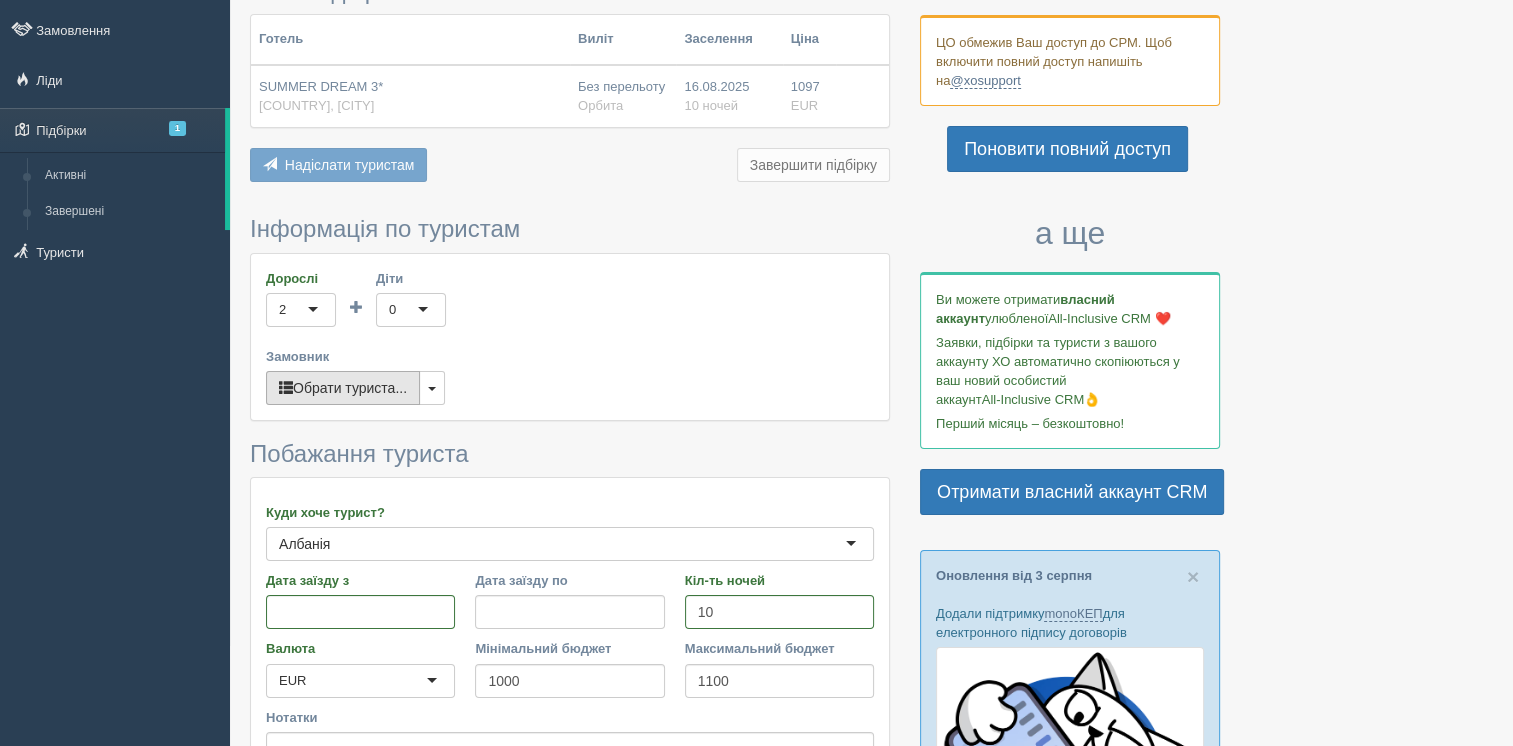 click on "Обрати туриста..." at bounding box center (343, 388) 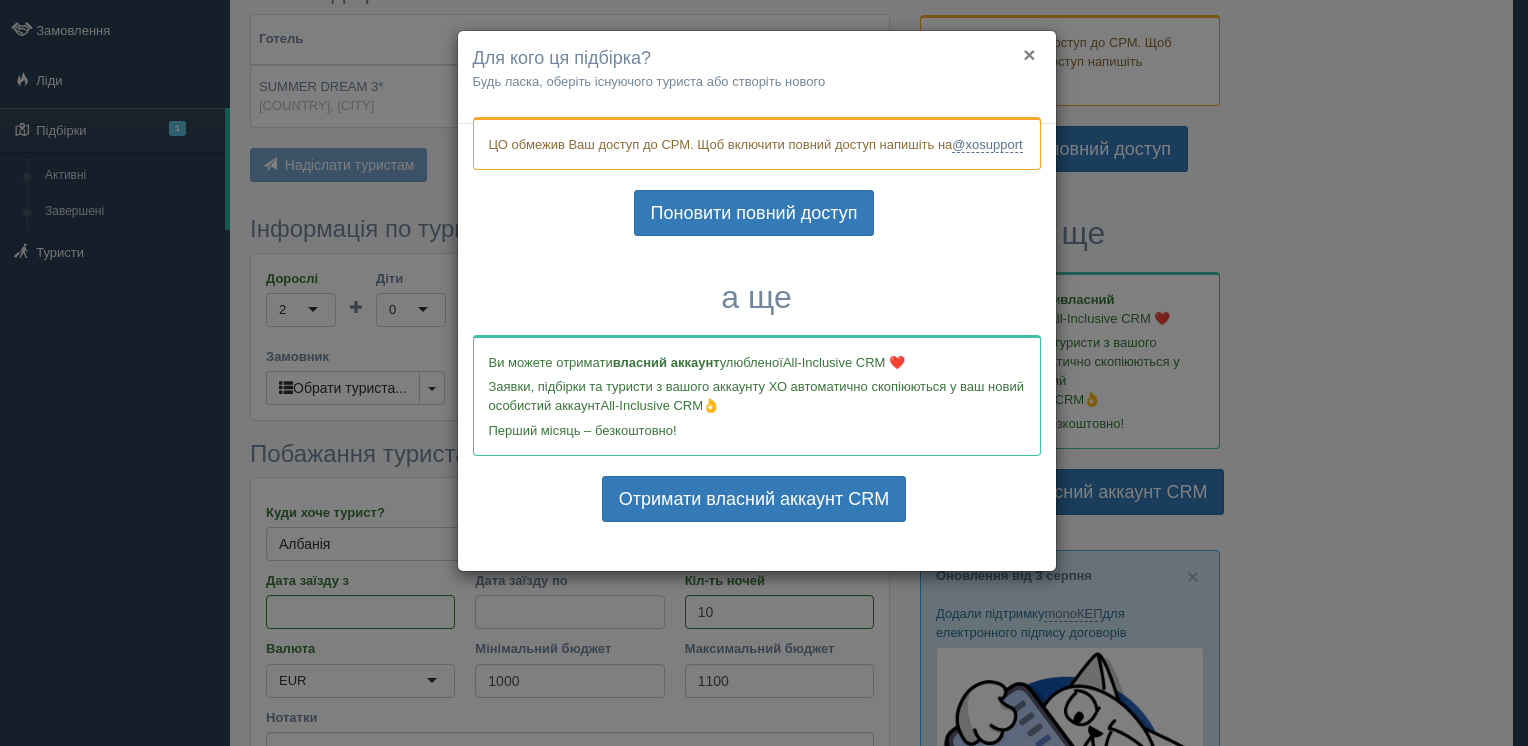 click on "×" at bounding box center [1029, 54] 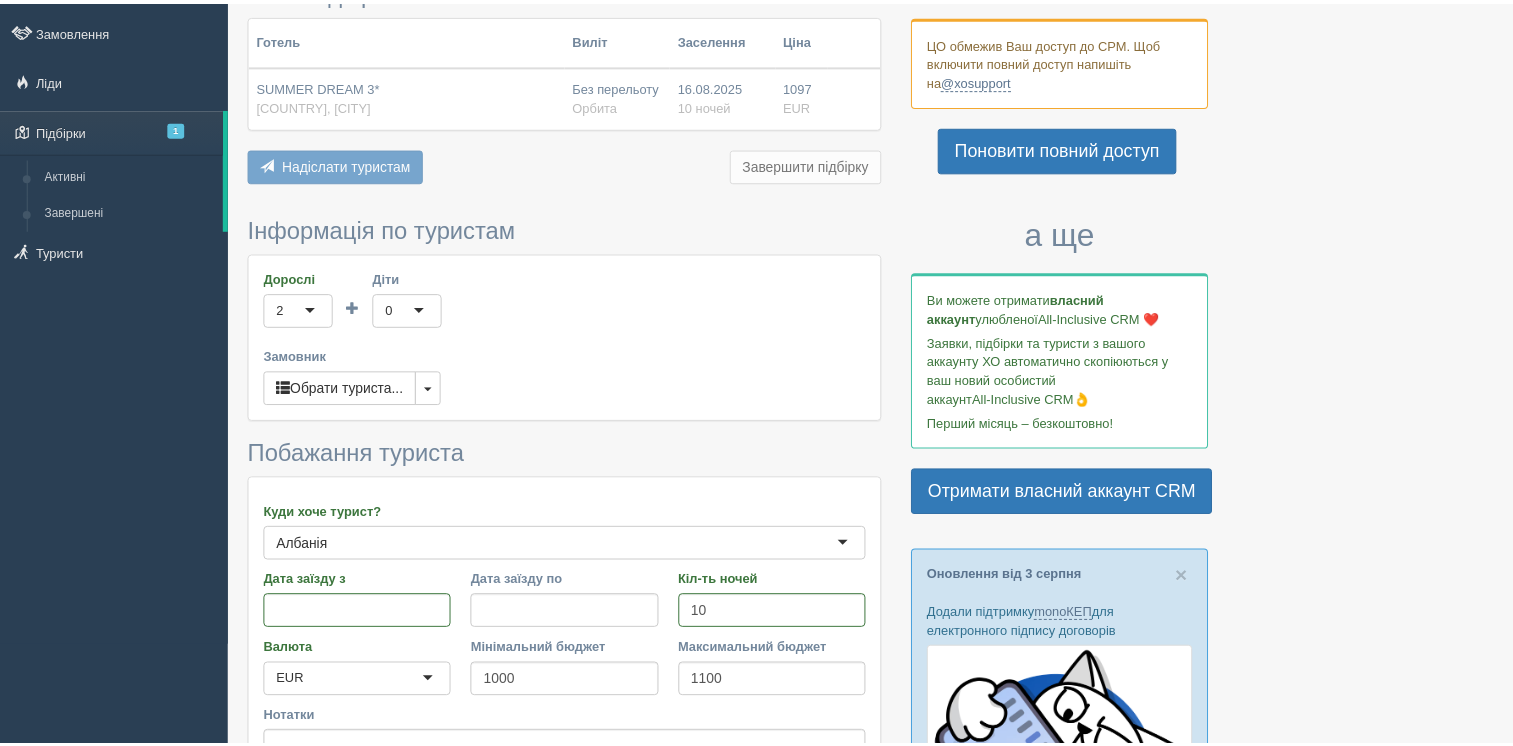 scroll, scrollTop: 0, scrollLeft: 0, axis: both 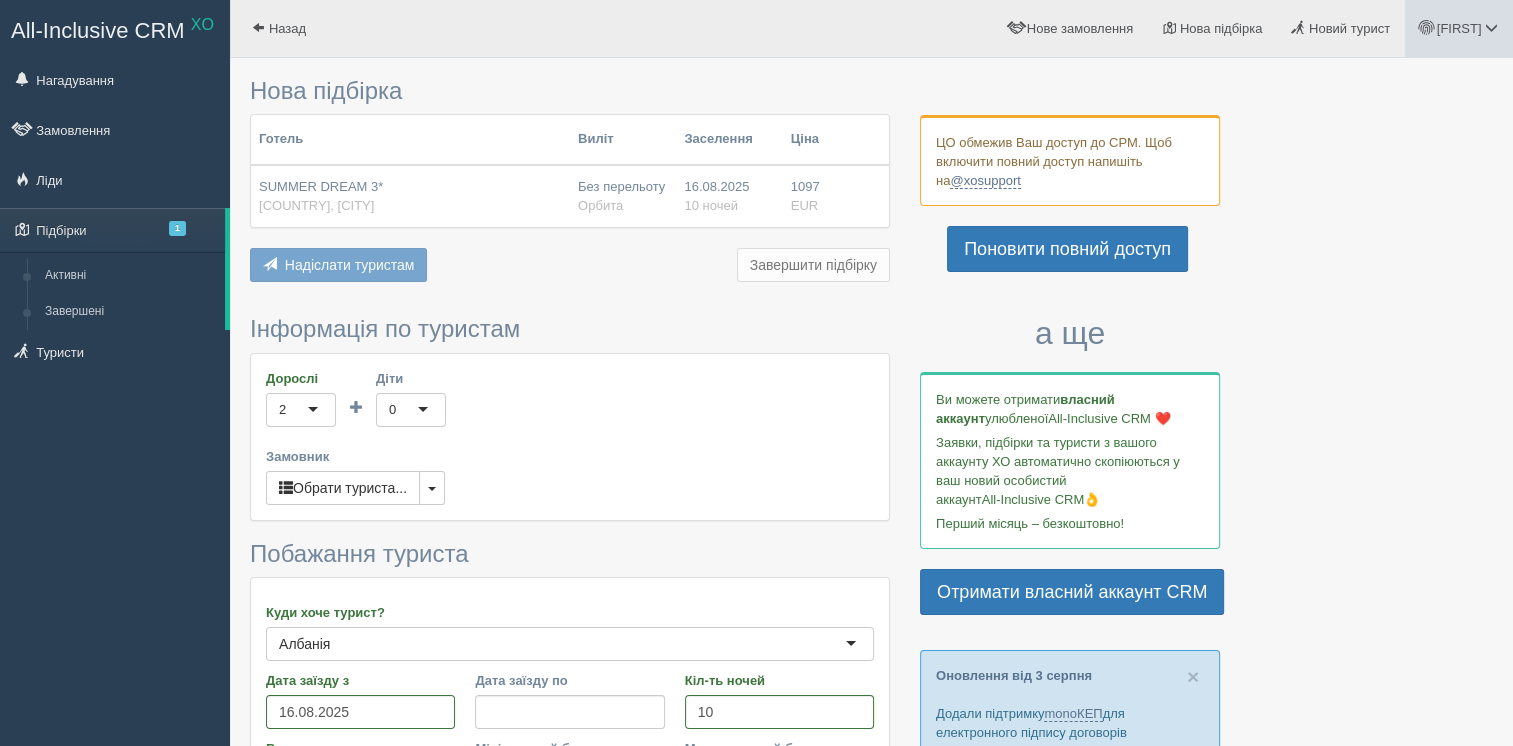click on "[FIRST]" at bounding box center [1459, 28] 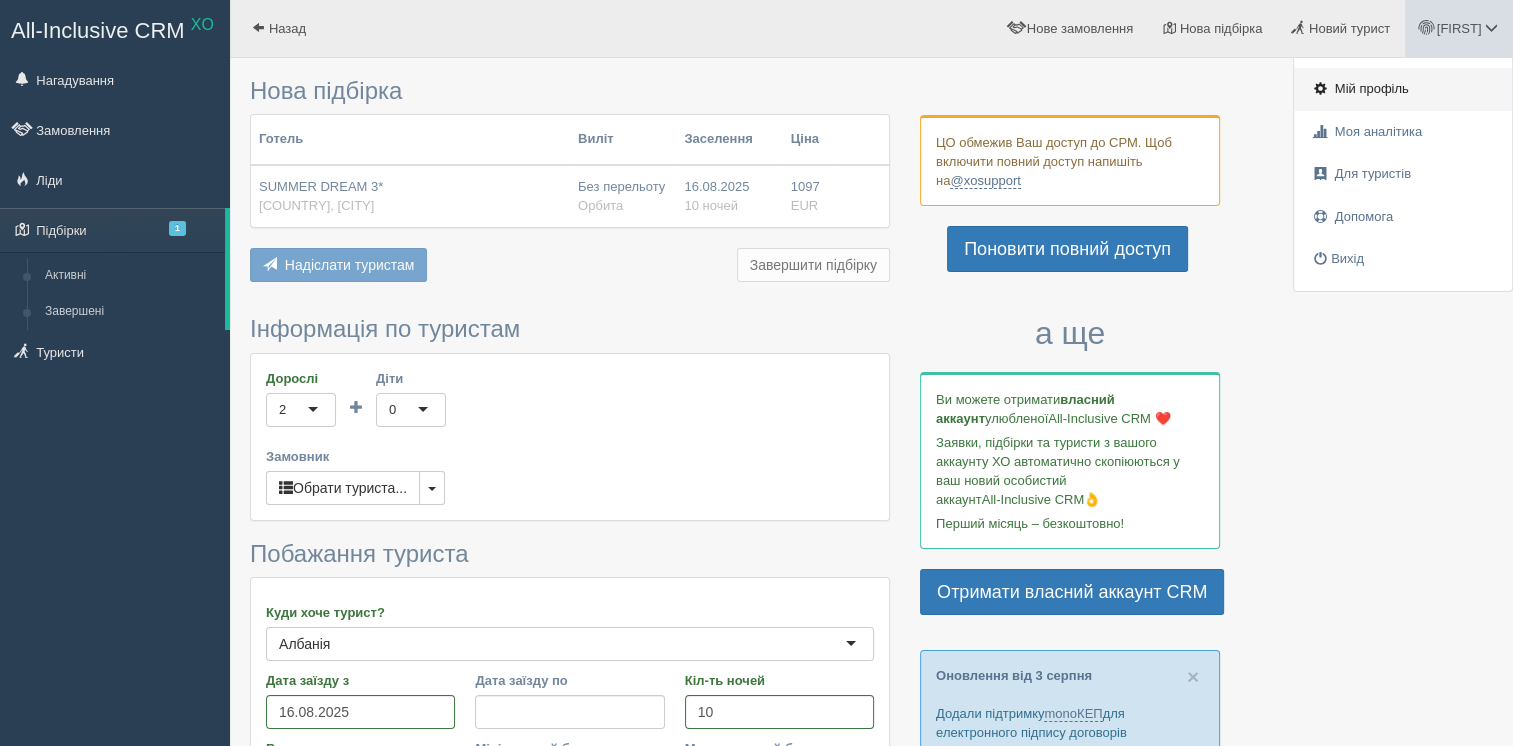 click on "Мій профіль" at bounding box center (1372, 88) 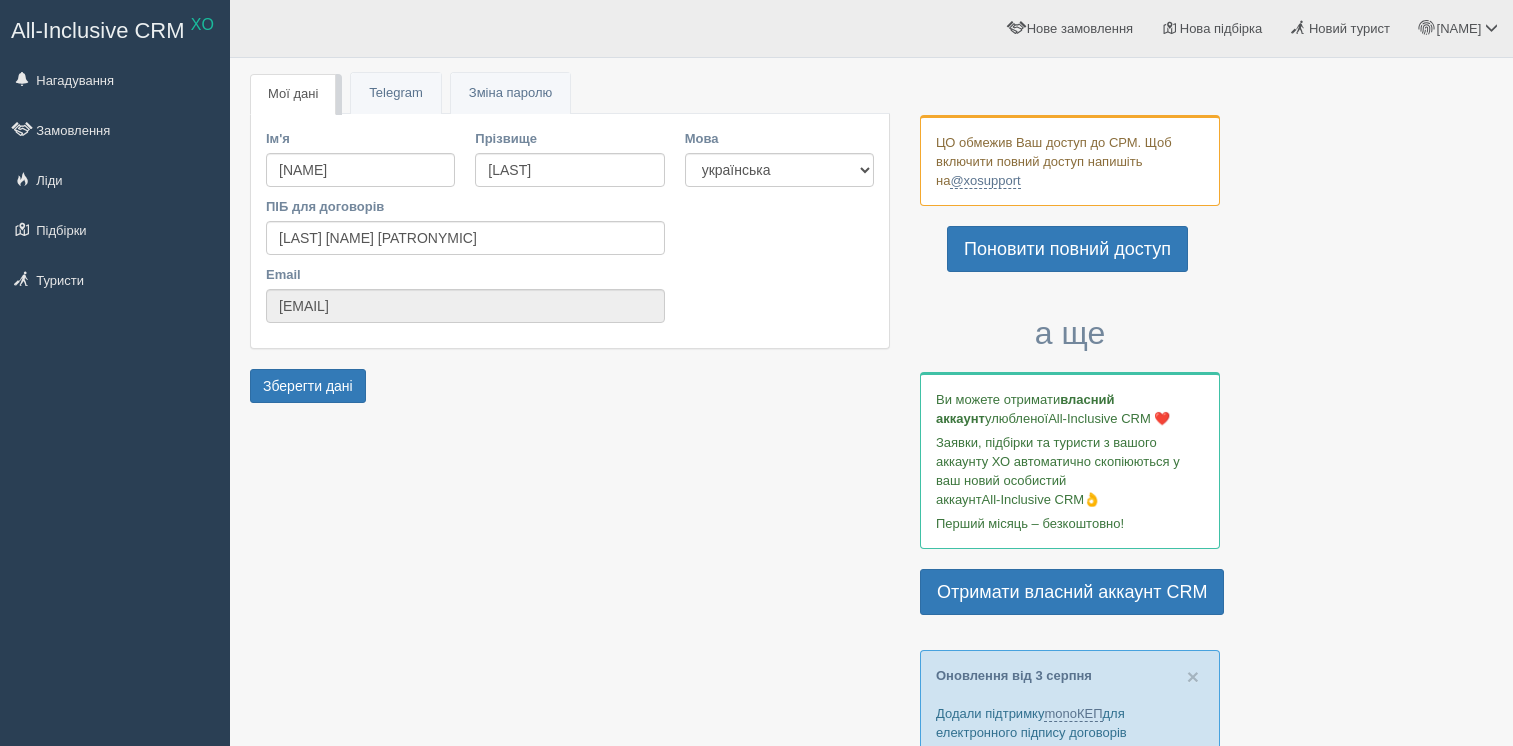 scroll, scrollTop: 0, scrollLeft: 0, axis: both 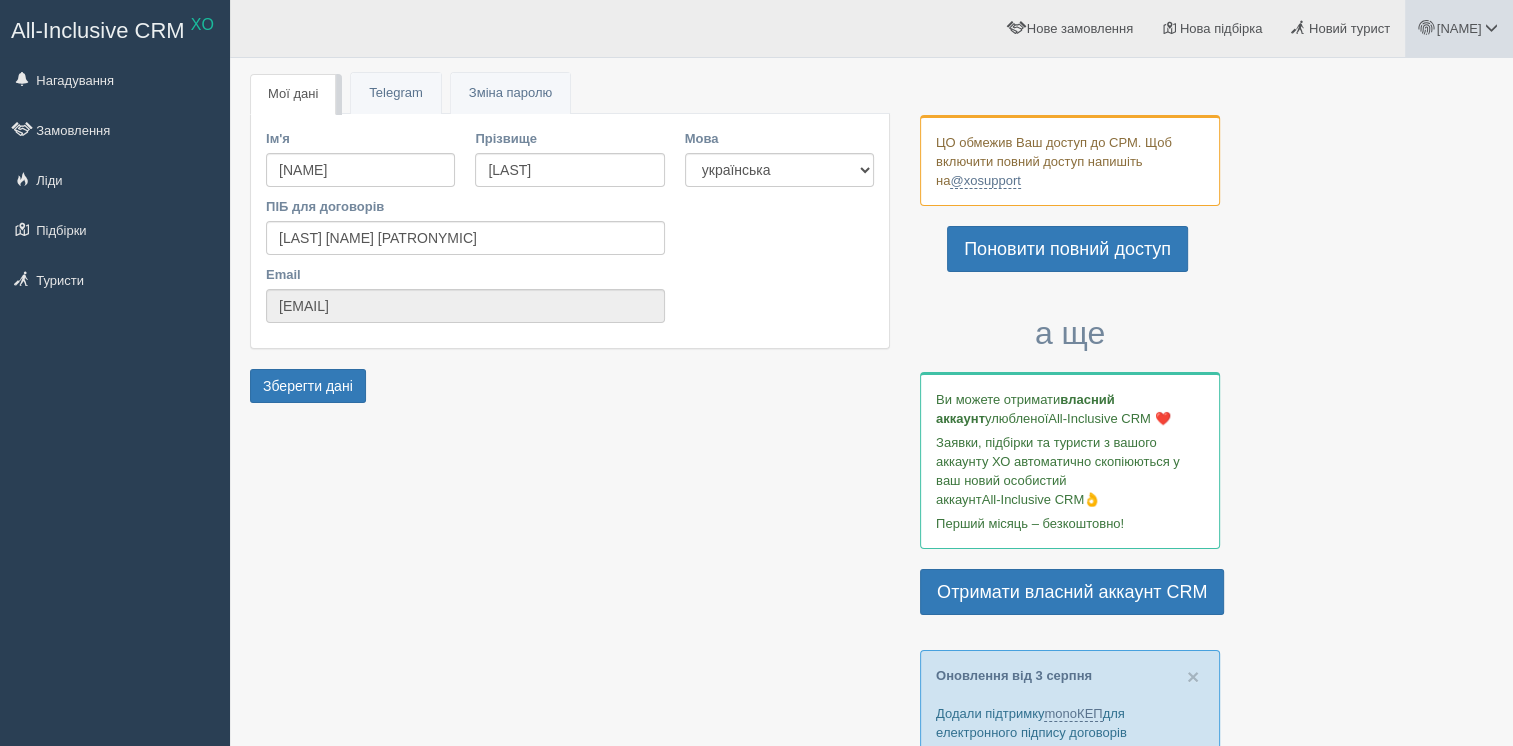click on "[FIRST]" at bounding box center [1459, 28] 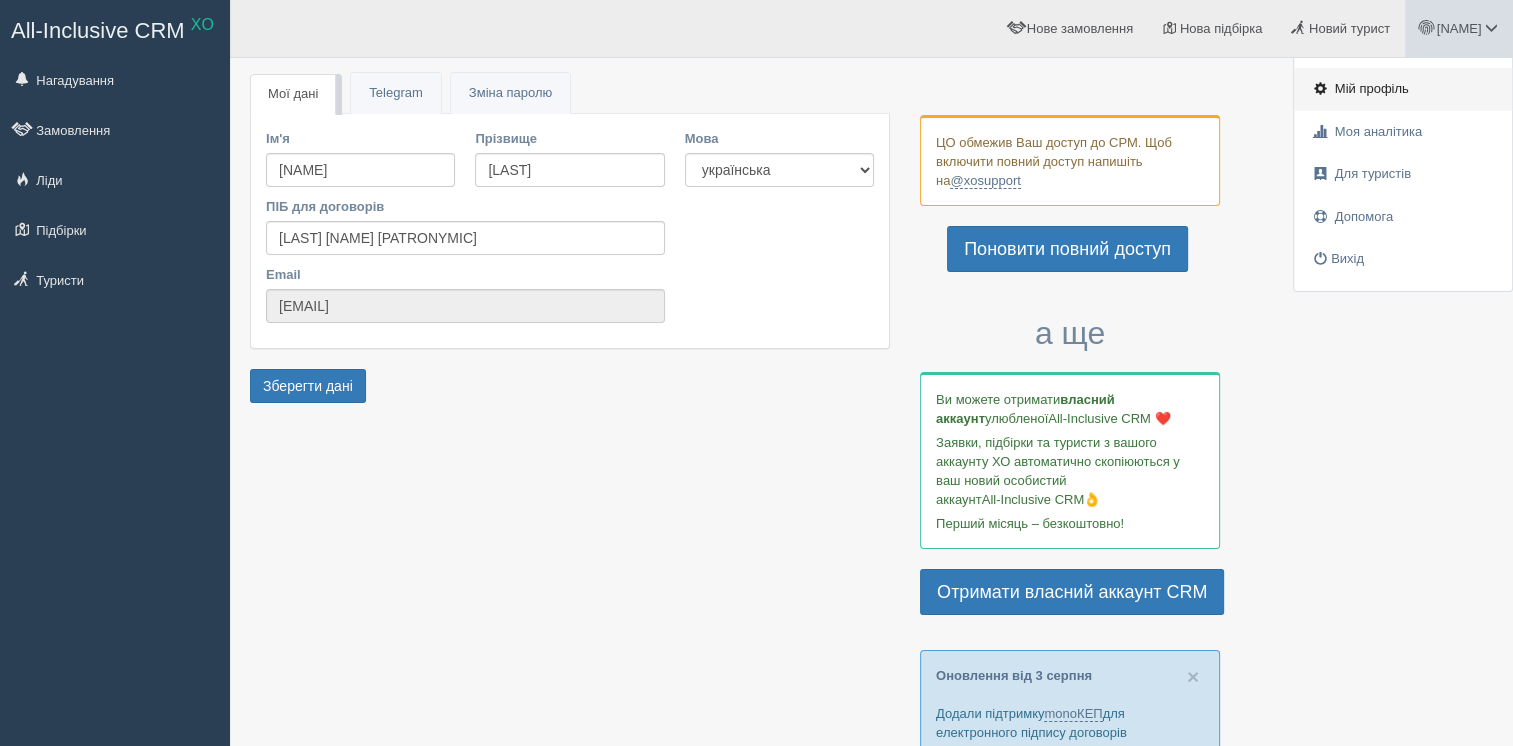 click on "Мій профіль" at bounding box center (1372, 88) 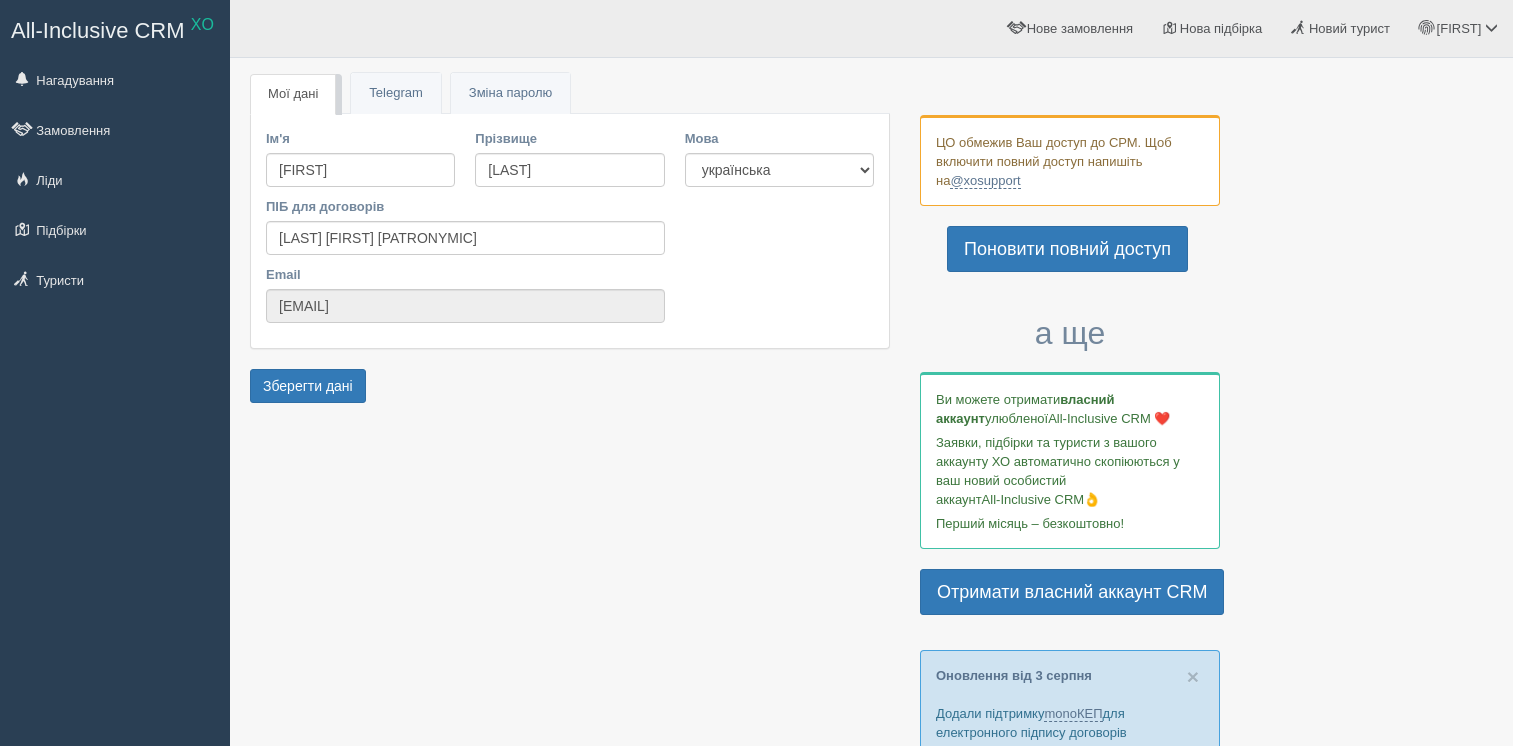 scroll, scrollTop: 0, scrollLeft: 0, axis: both 